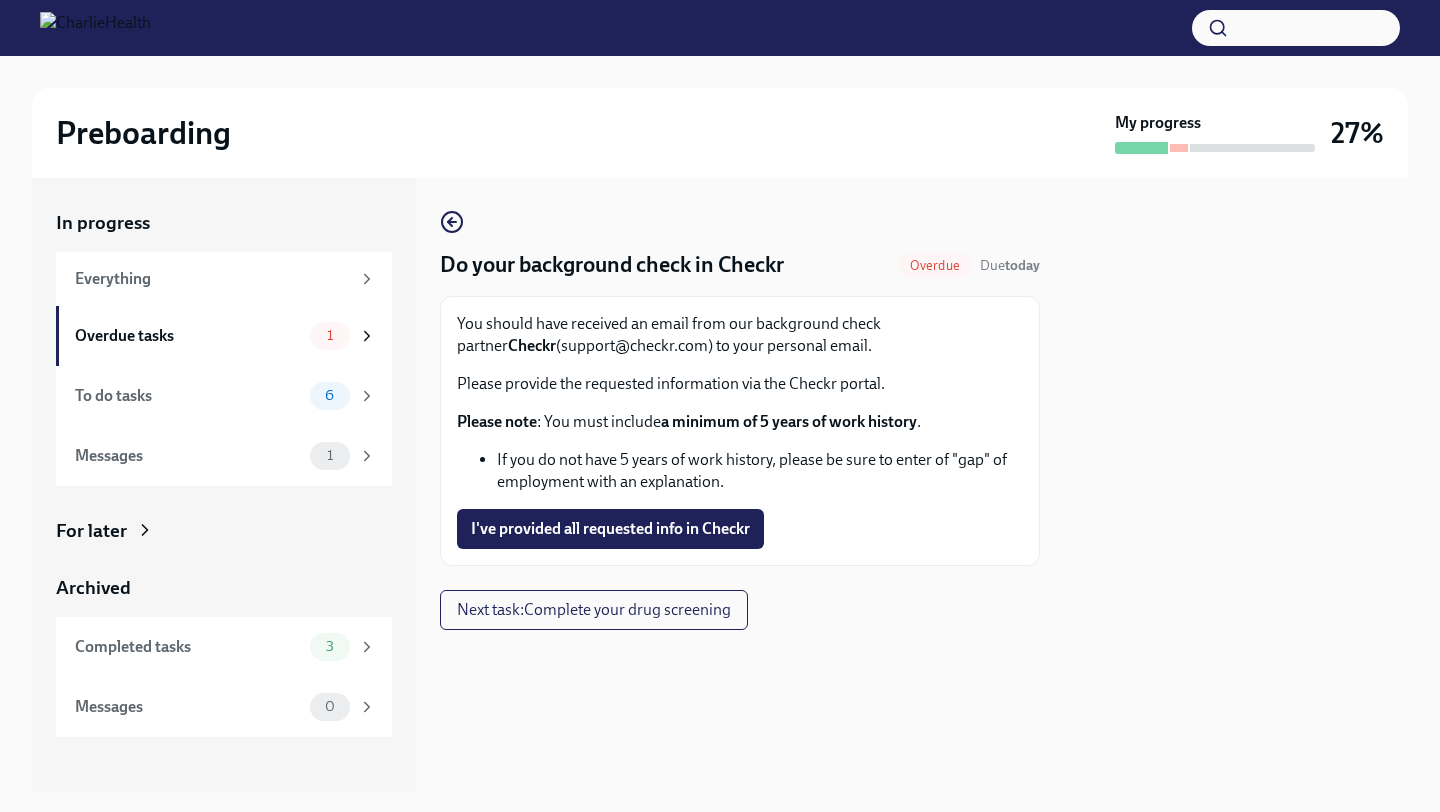 scroll, scrollTop: 0, scrollLeft: 0, axis: both 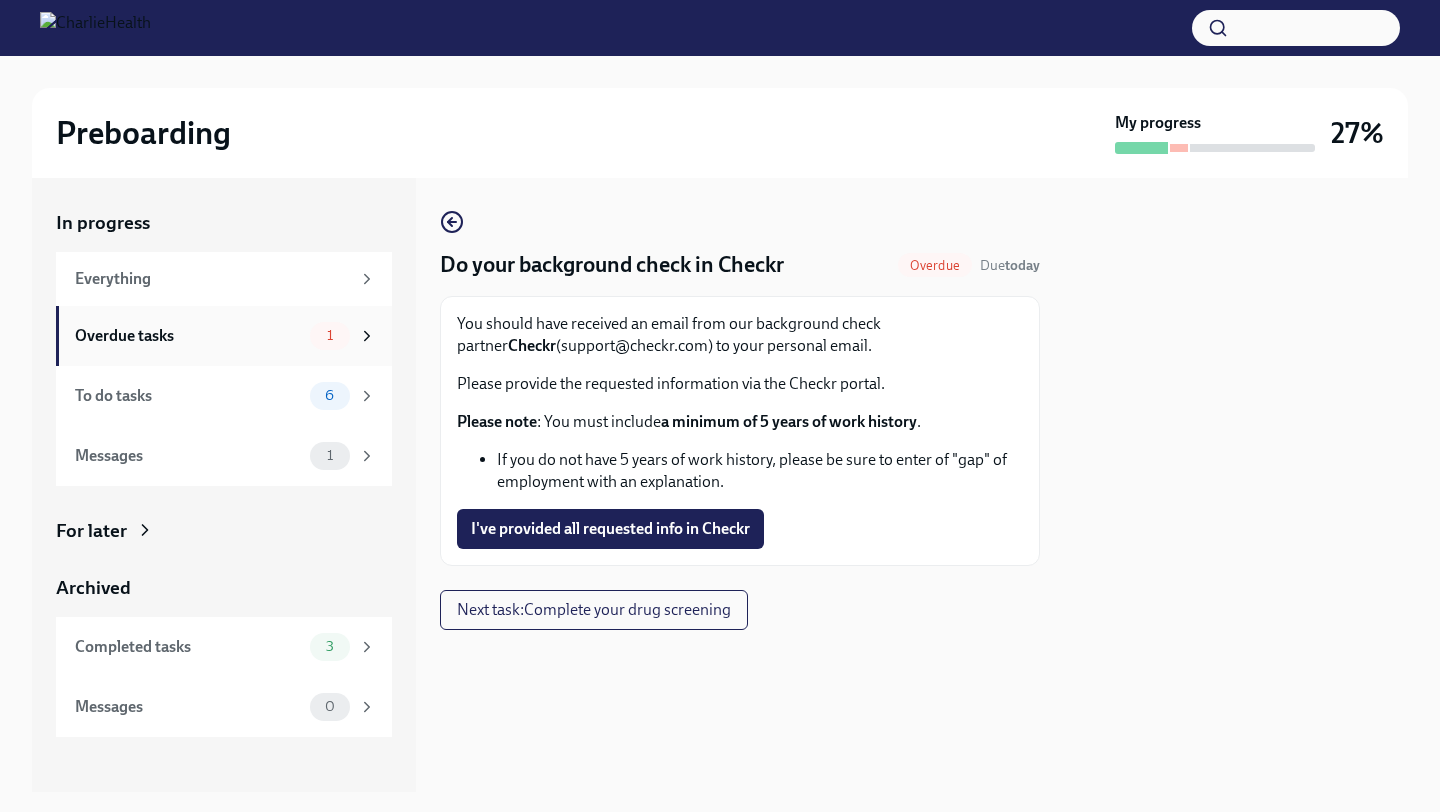click on "Overdue tasks" at bounding box center (188, 336) 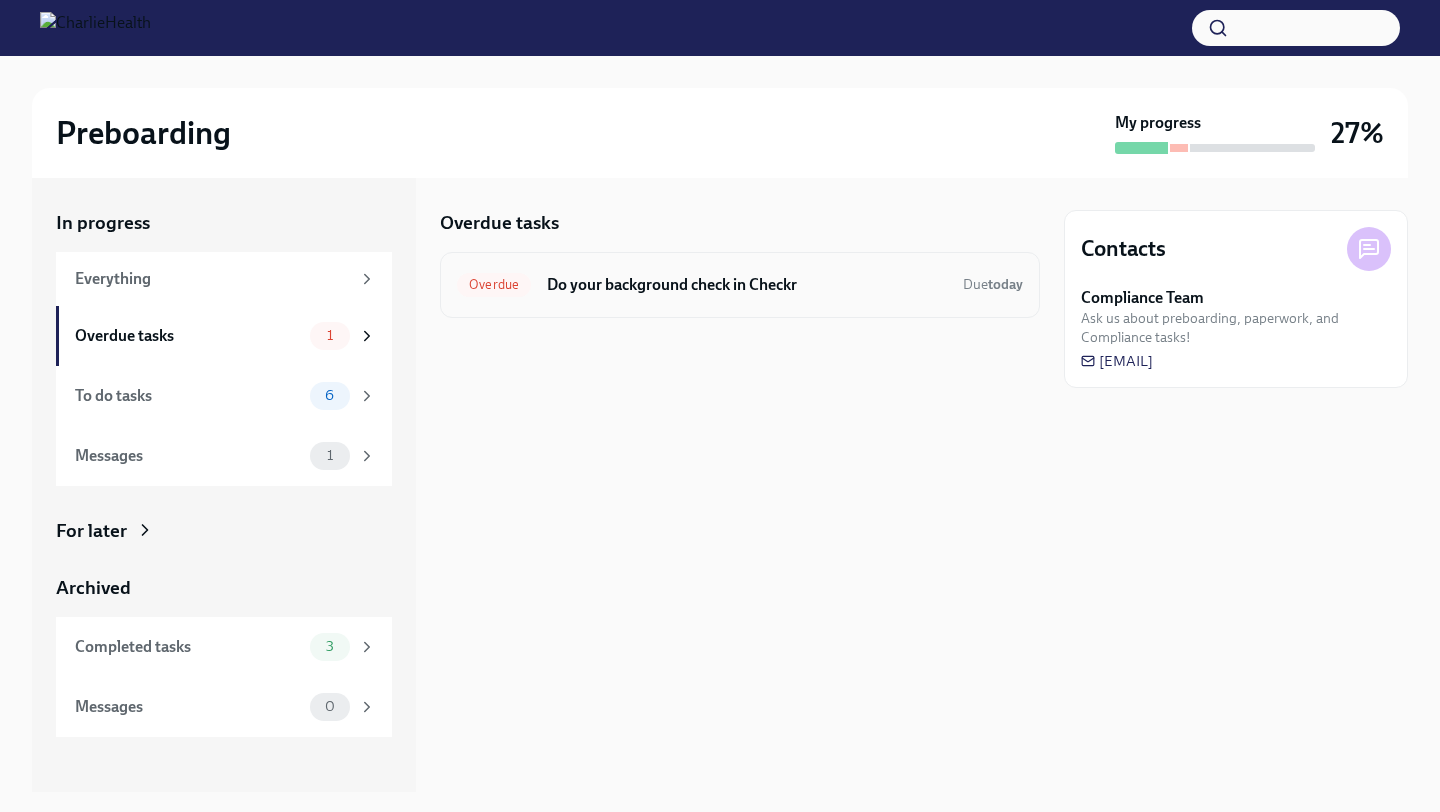 click on "Do your background check in Checkr" at bounding box center [747, 285] 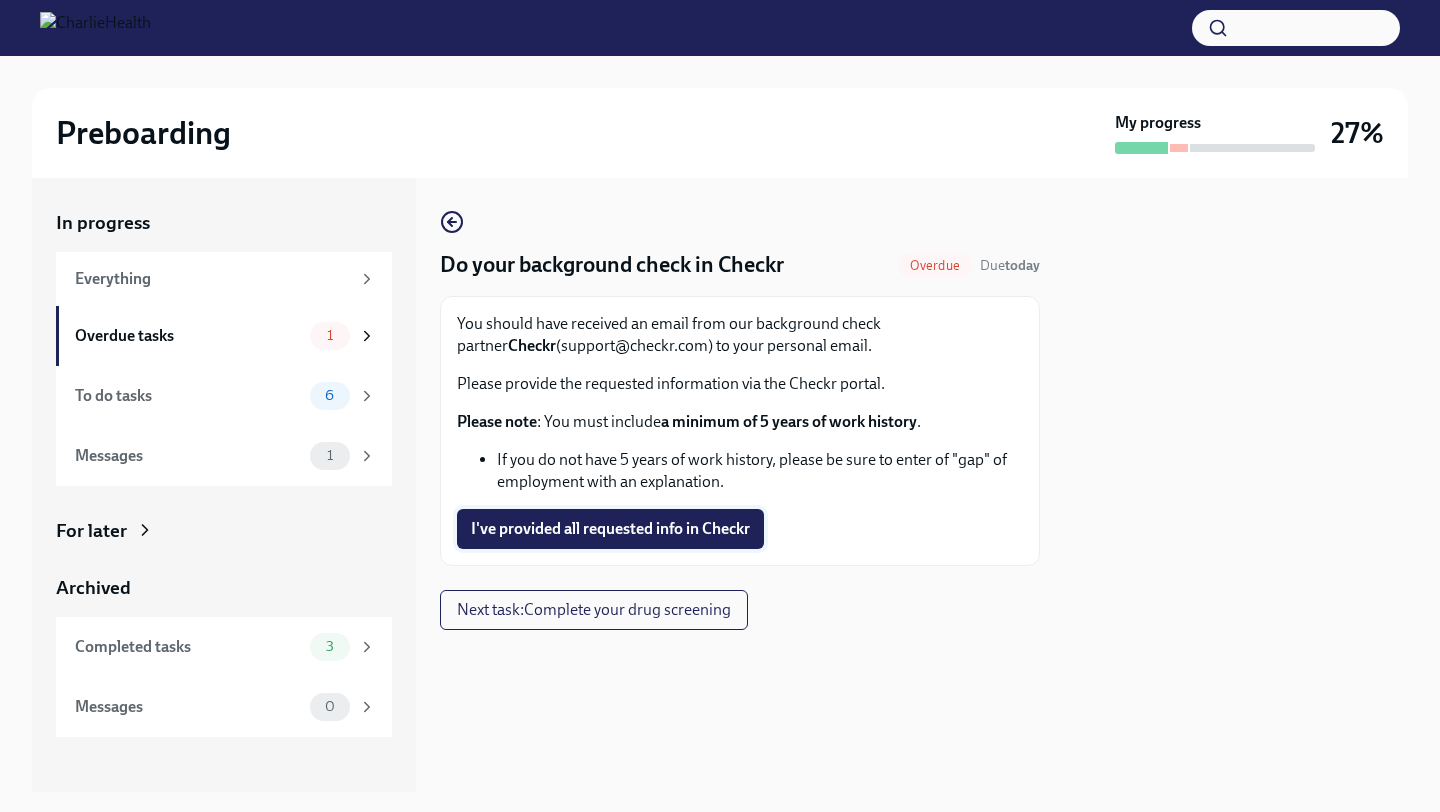 click on "I've provided all requested info in Checkr" at bounding box center (610, 529) 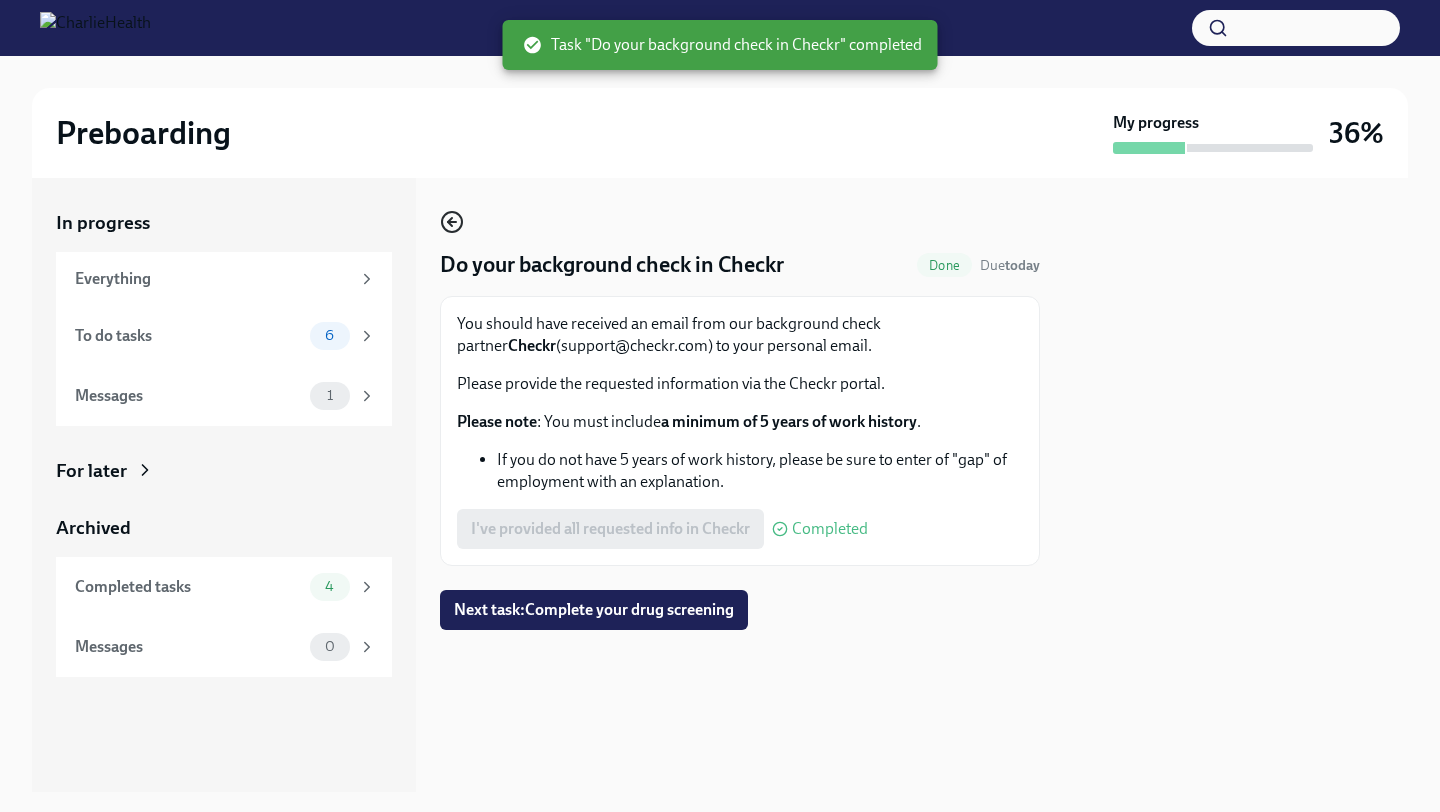 click 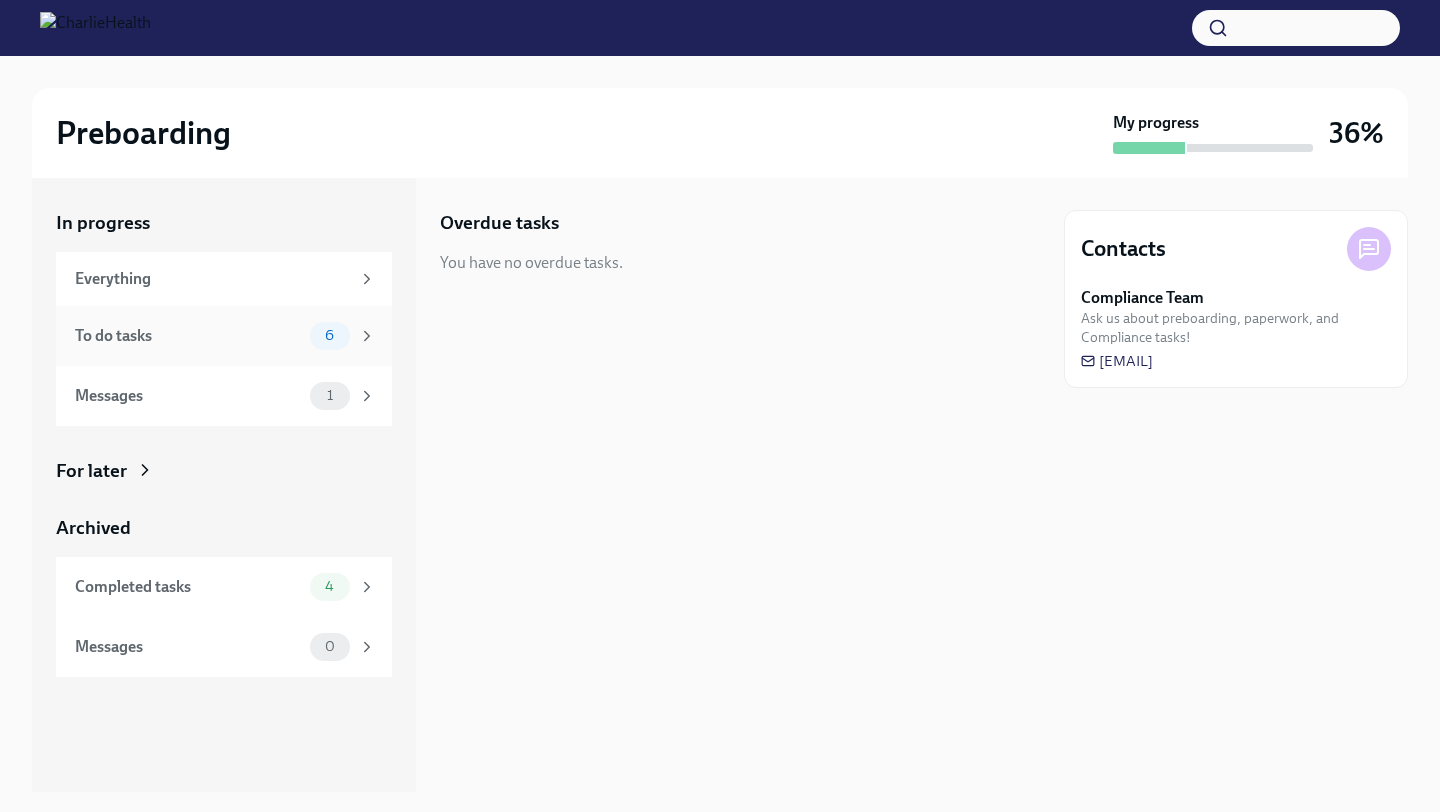 click on "To do tasks" at bounding box center (188, 336) 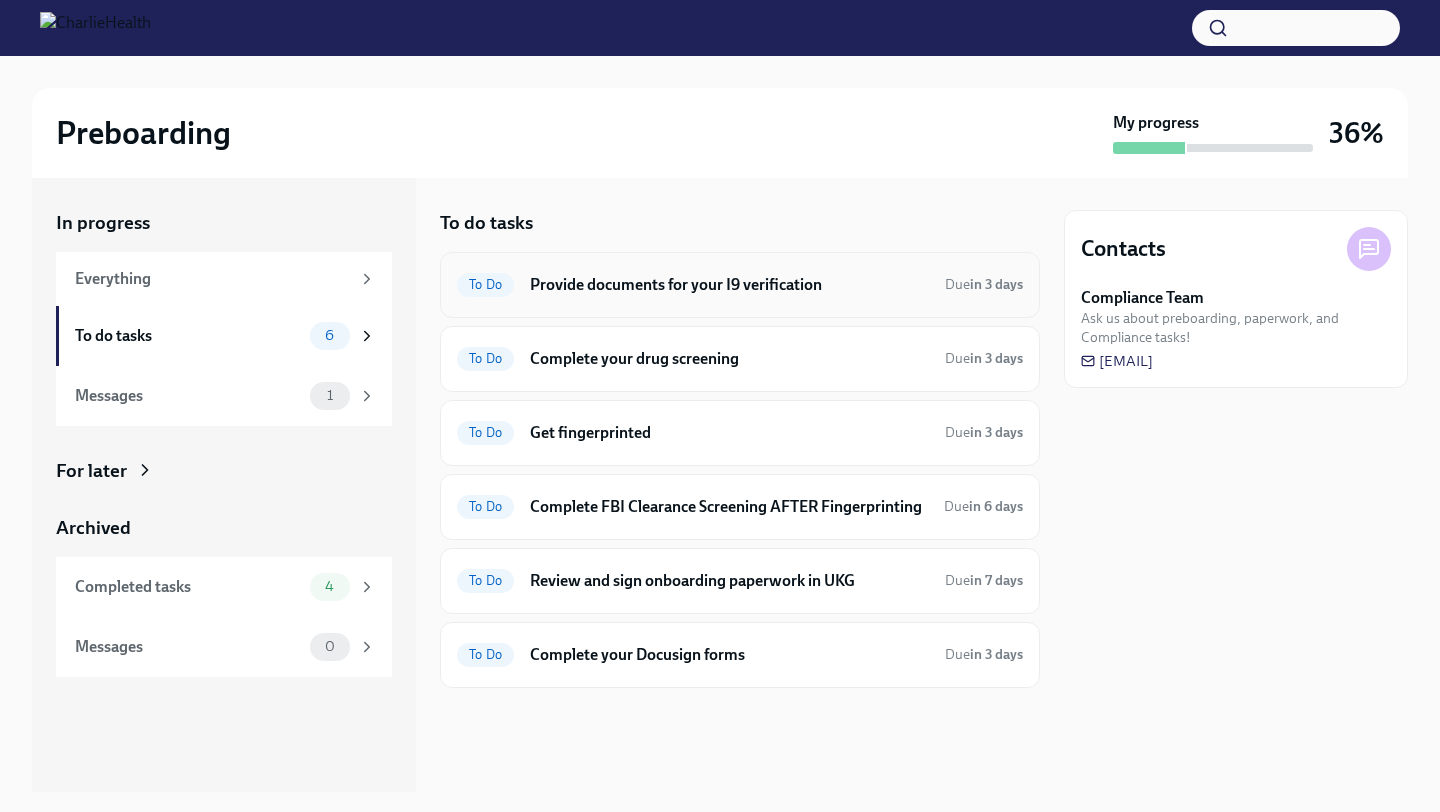 click on "Provide documents for your I9 verification" at bounding box center (729, 285) 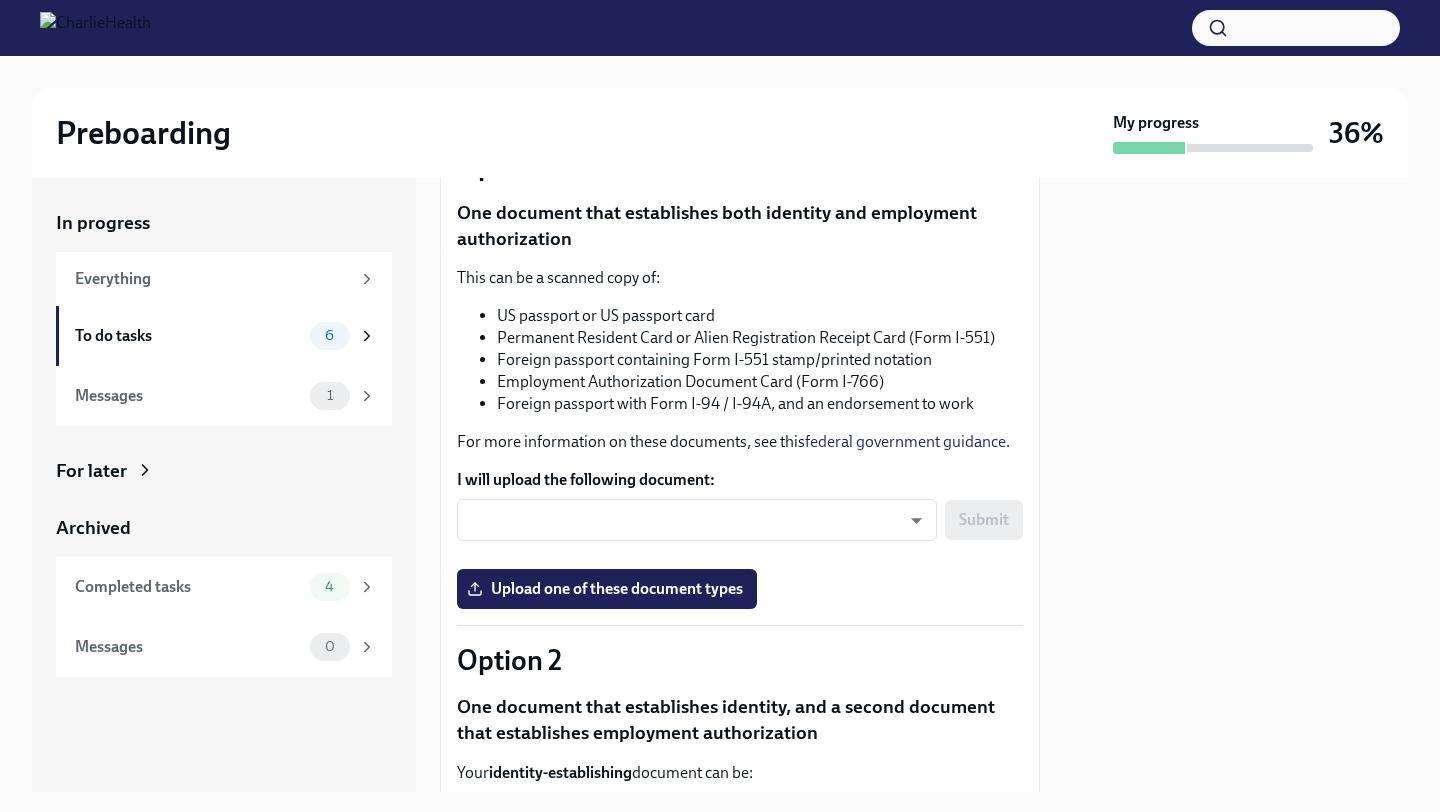 scroll, scrollTop: 262, scrollLeft: 0, axis: vertical 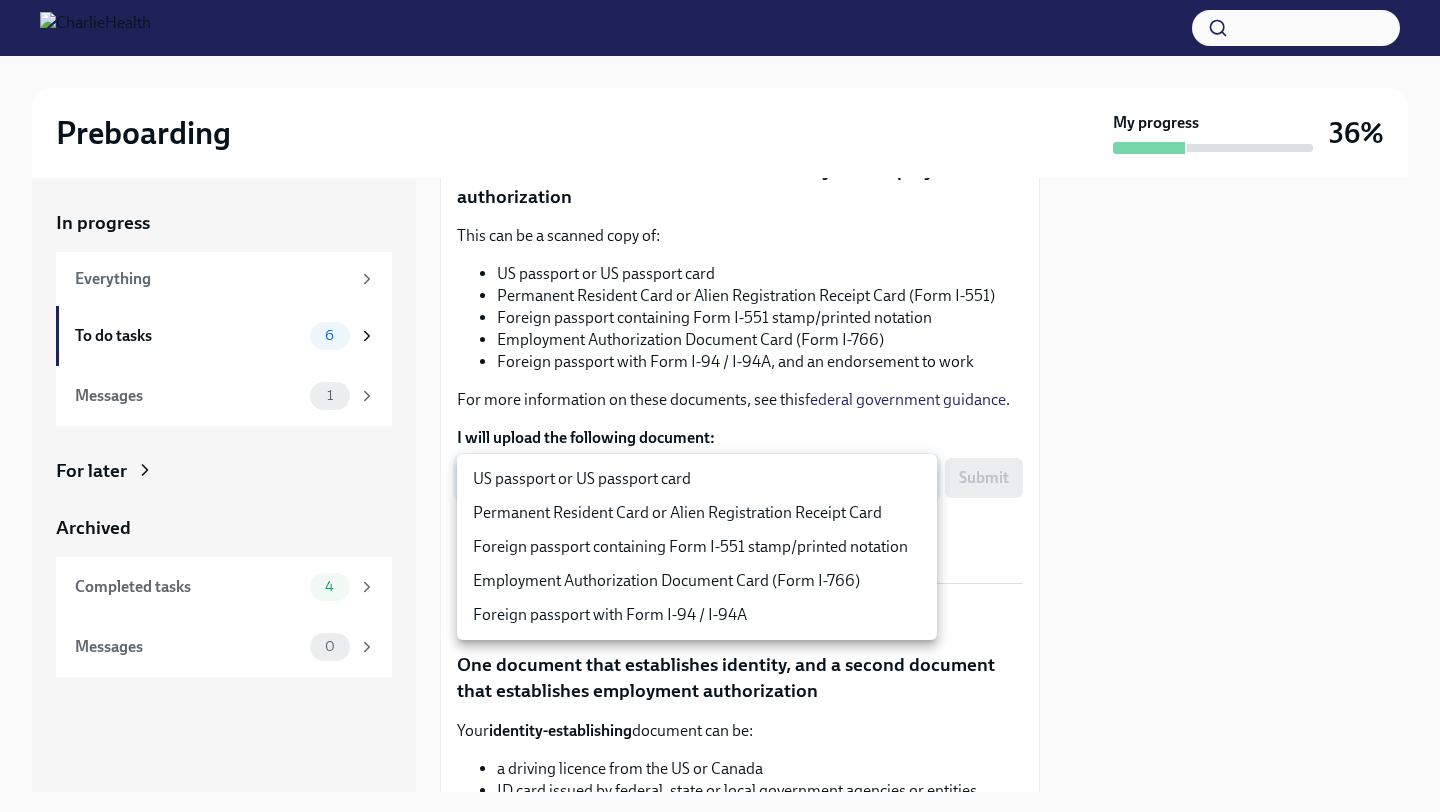 click on "Preboarding My progress 36% In progress Everything To do tasks 6 Messages 1 For later Archived Completed tasks 4 Messages 0 Provide documents for your I9 verification To Do Due  in 3 days You have a choice of which documents you provide for your I9. Option 1 One document that establishes both identity and employment authorization This can be a scanned copy of:
US passport or US passport card
Permanent Resident Card or Alien Registration Receipt Card (Form I-551)
Foreign passport containing Form I-551 stamp/printed notation
Employment Authorization Document Card (Form I-766)
Foreign passport with Form I-94 / I-94A, and an endorsement to work
For more information on these documents, see this  federal government guidance . I will upload the following document: ​ ​ Submit Upload one of these document types Option 2 One document that establishes identity, and a second document that establishes employment authorization Your  identity-establishing  document can be:" at bounding box center [720, 406] 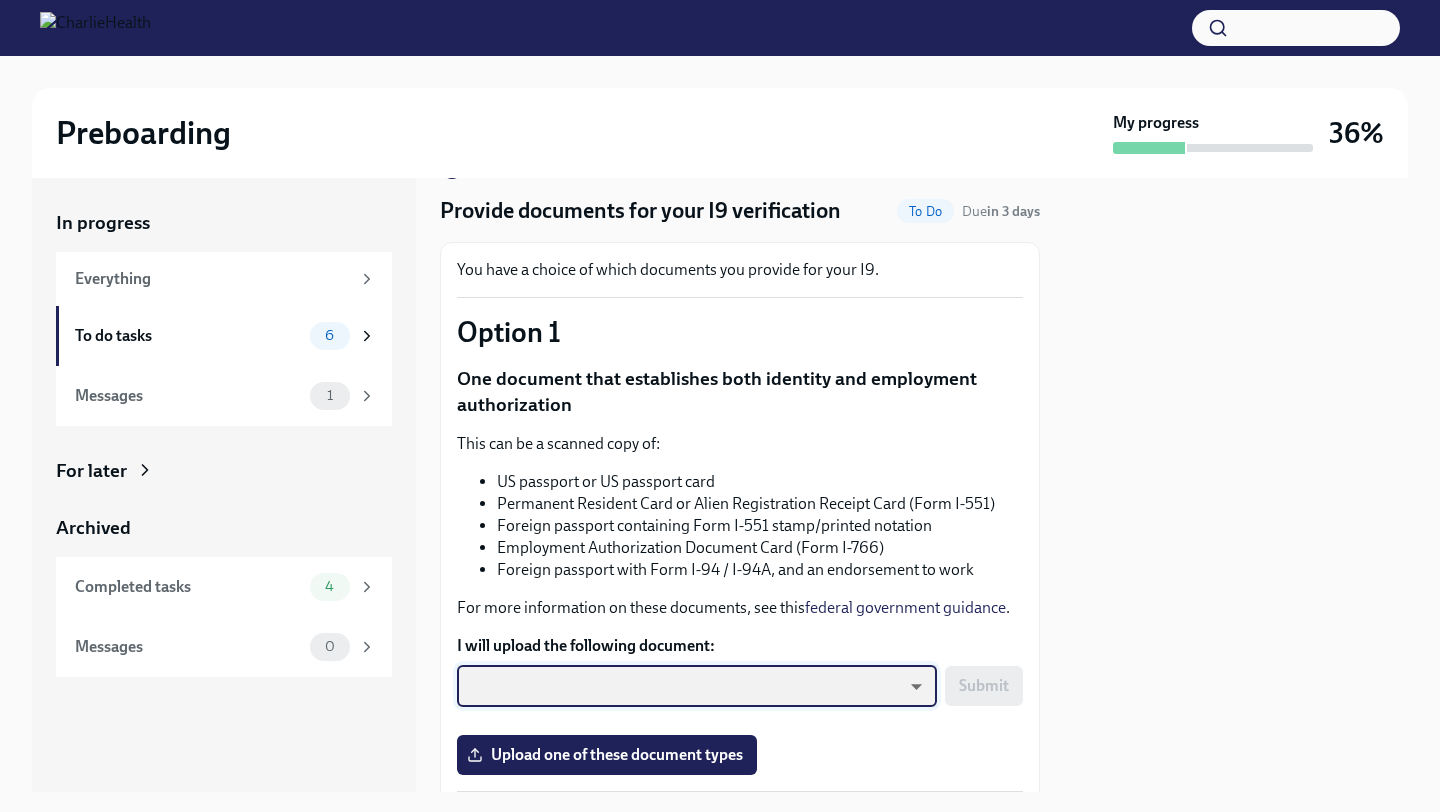 scroll, scrollTop: 0, scrollLeft: 0, axis: both 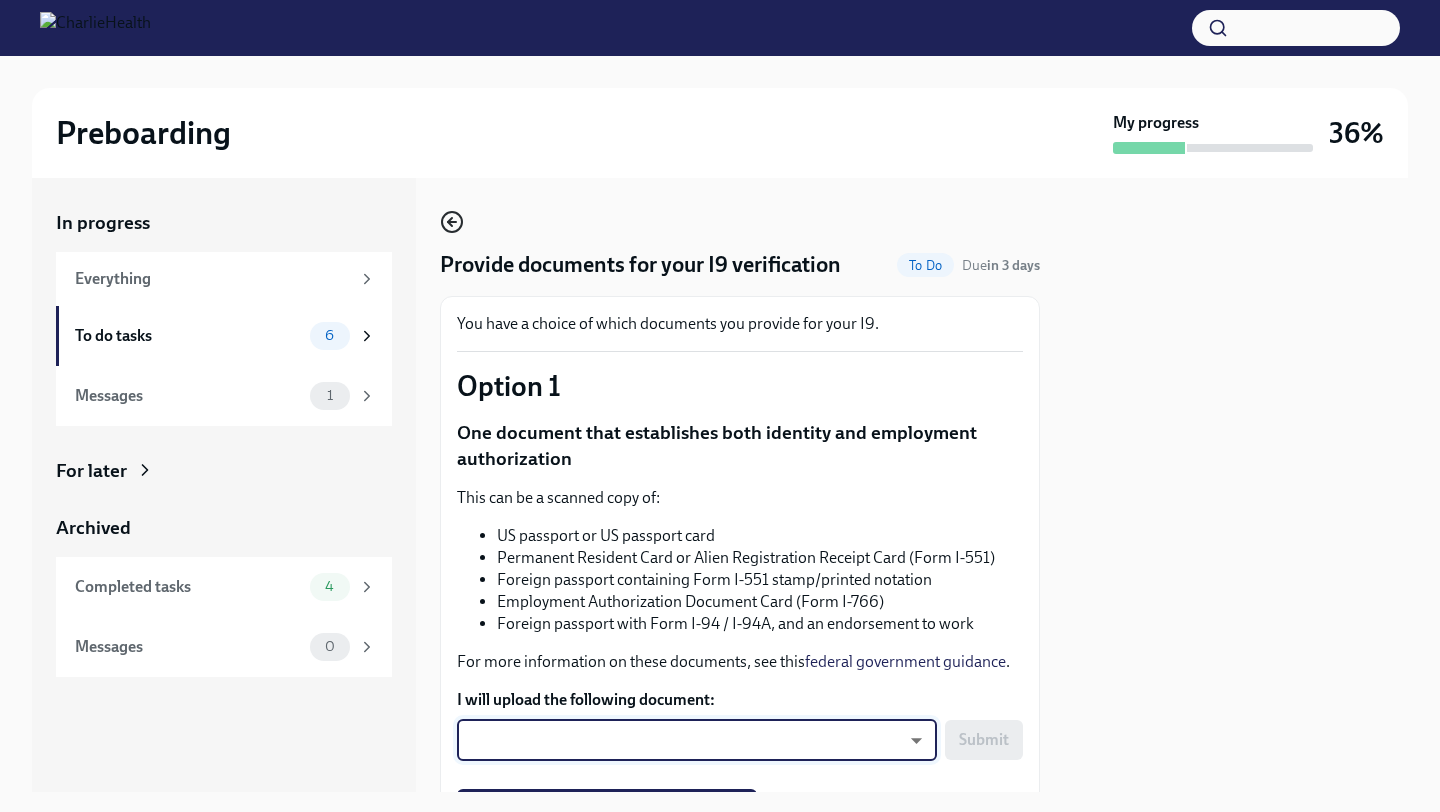 click 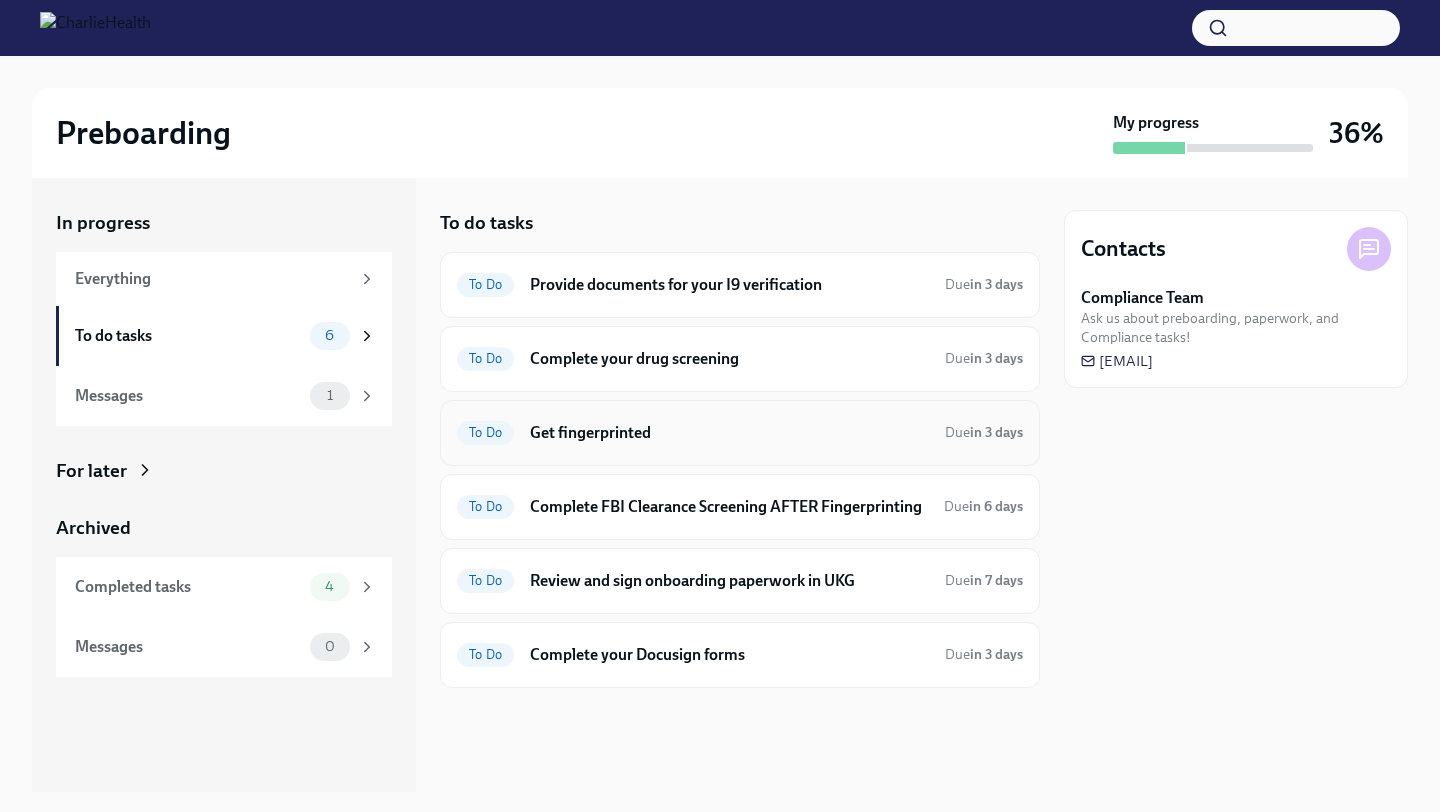click on "To Do Get fingerprinted Due  in 3 days" at bounding box center (740, 433) 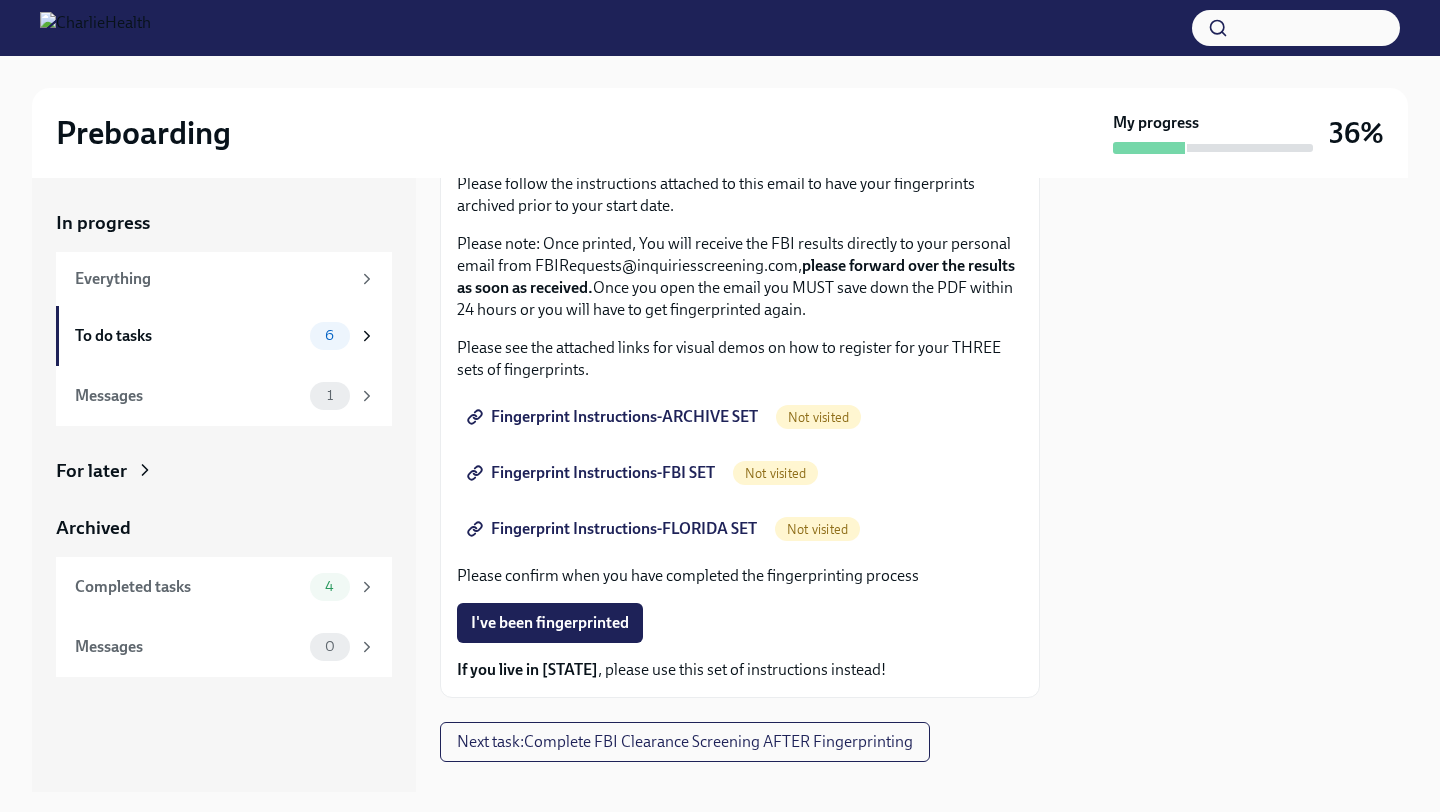 scroll, scrollTop: 199, scrollLeft: 0, axis: vertical 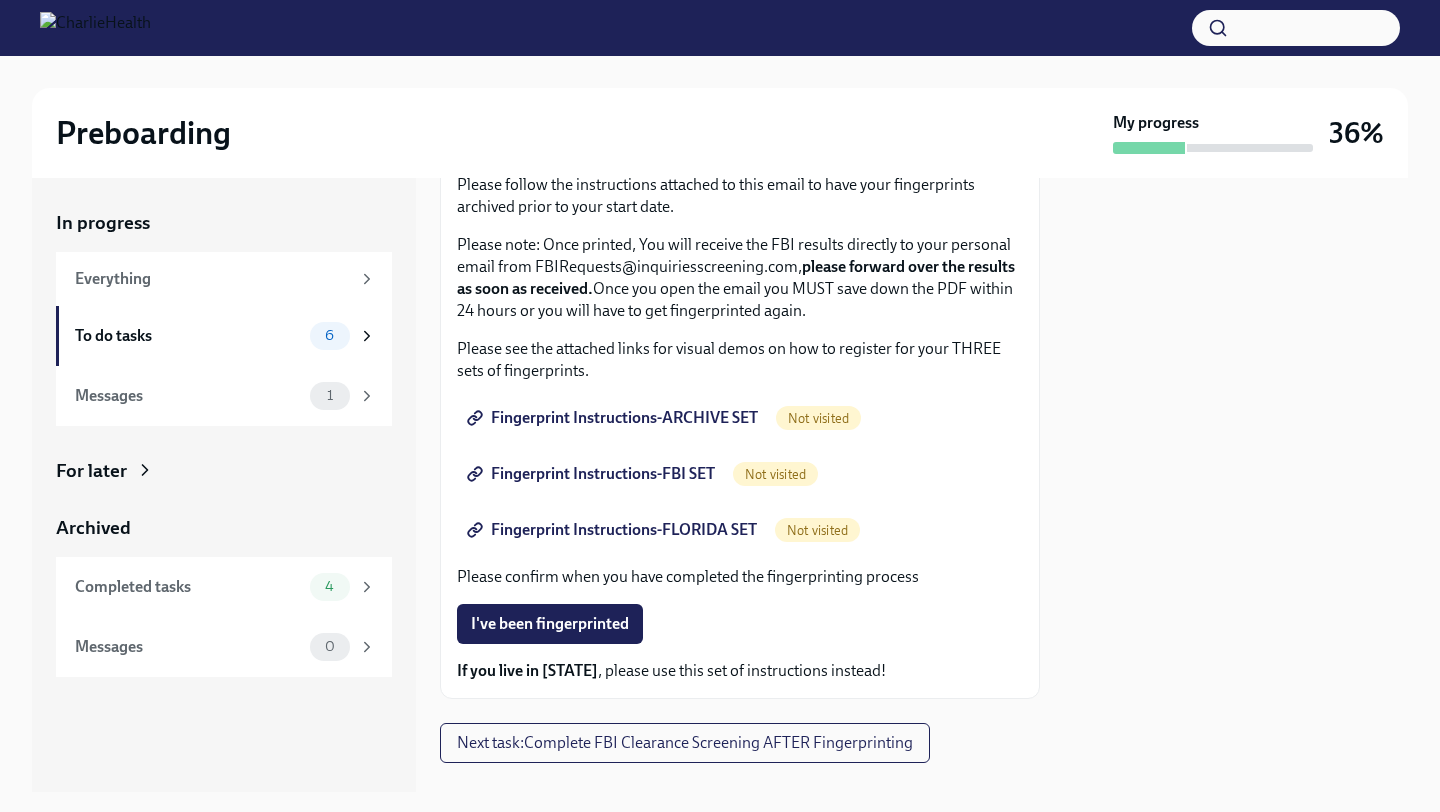 click on "Fingerprint Instructions-ARCHIVE SET" at bounding box center (614, 418) 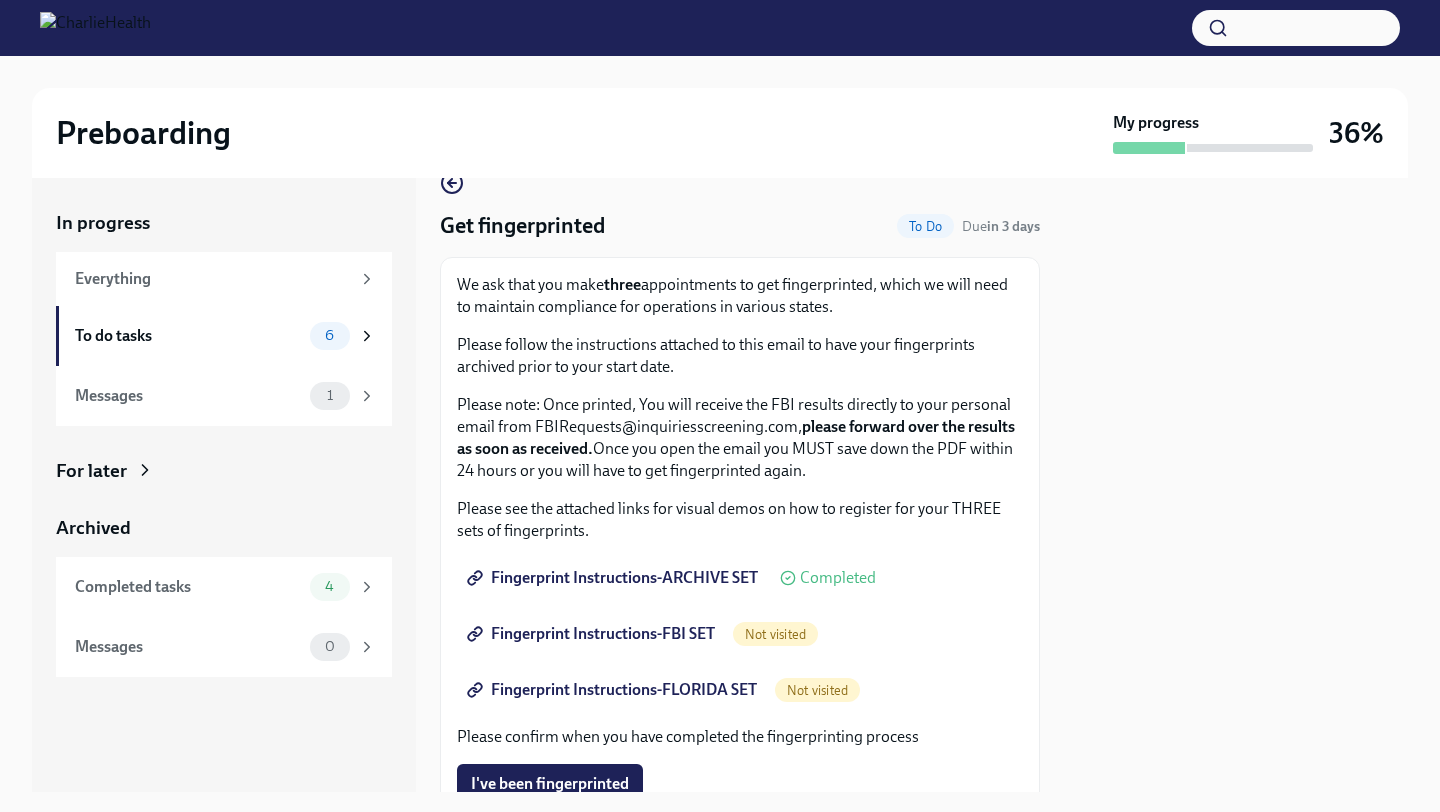 scroll, scrollTop: 0, scrollLeft: 0, axis: both 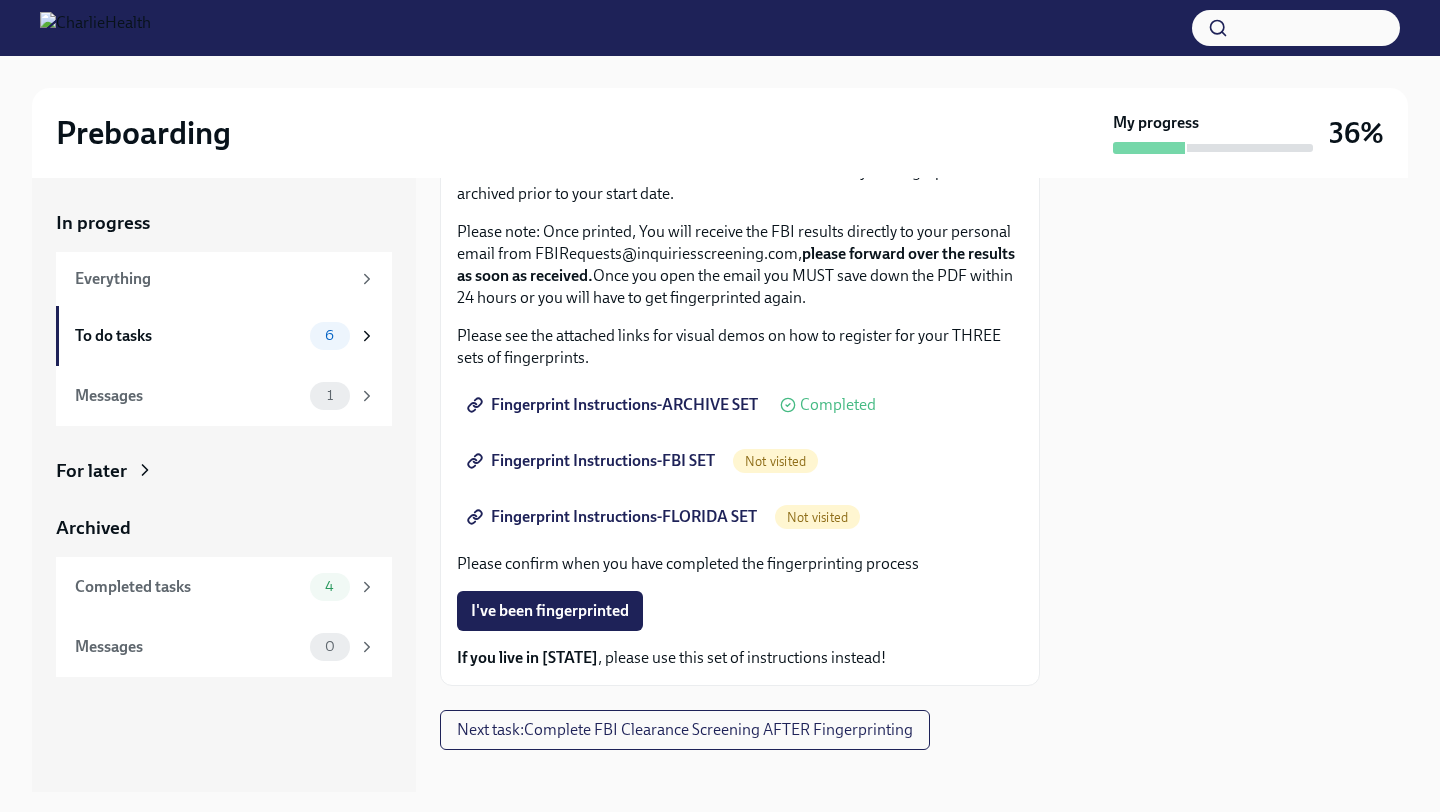 click on "Fingerprint Instructions-FBI SET" at bounding box center [593, 461] 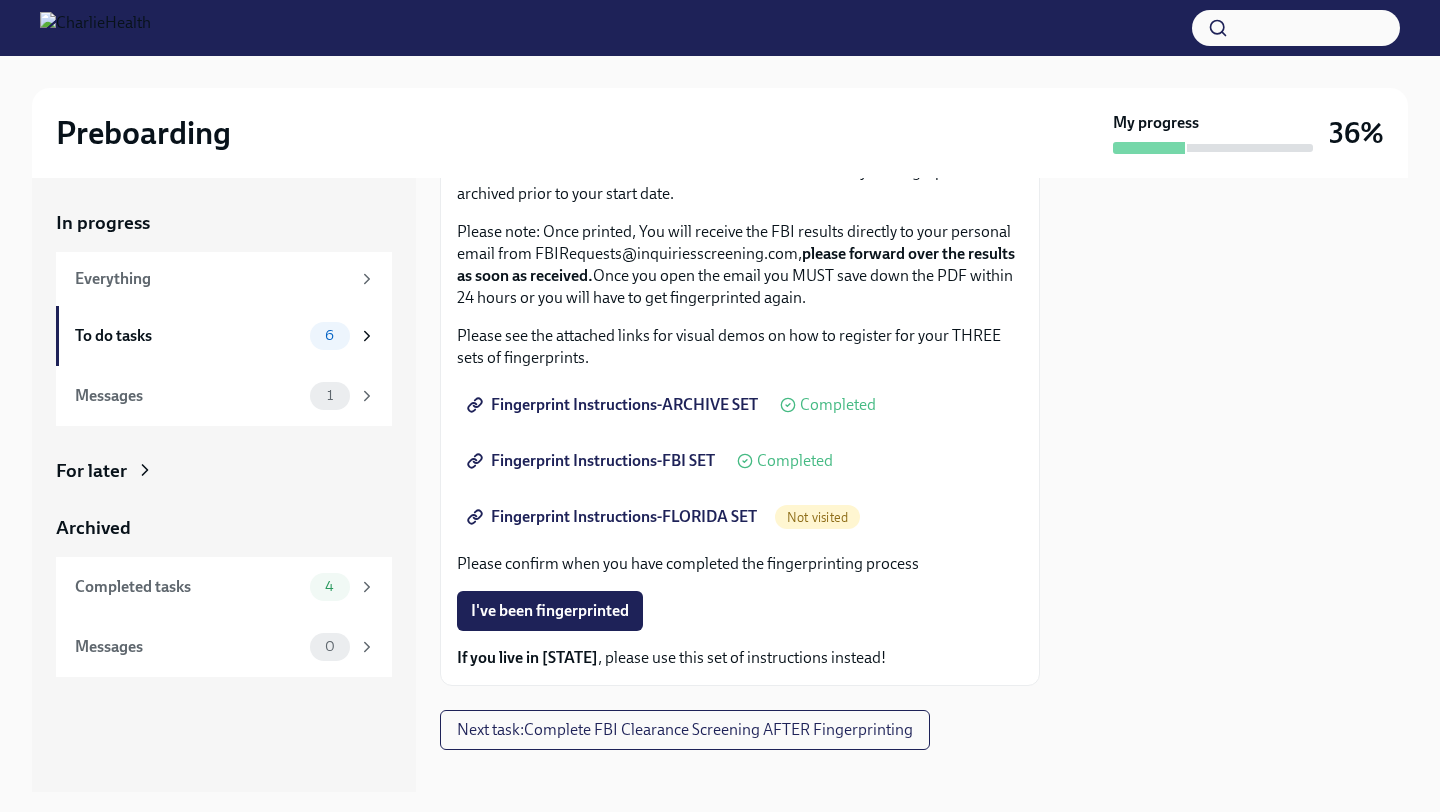 scroll, scrollTop: 234, scrollLeft: 0, axis: vertical 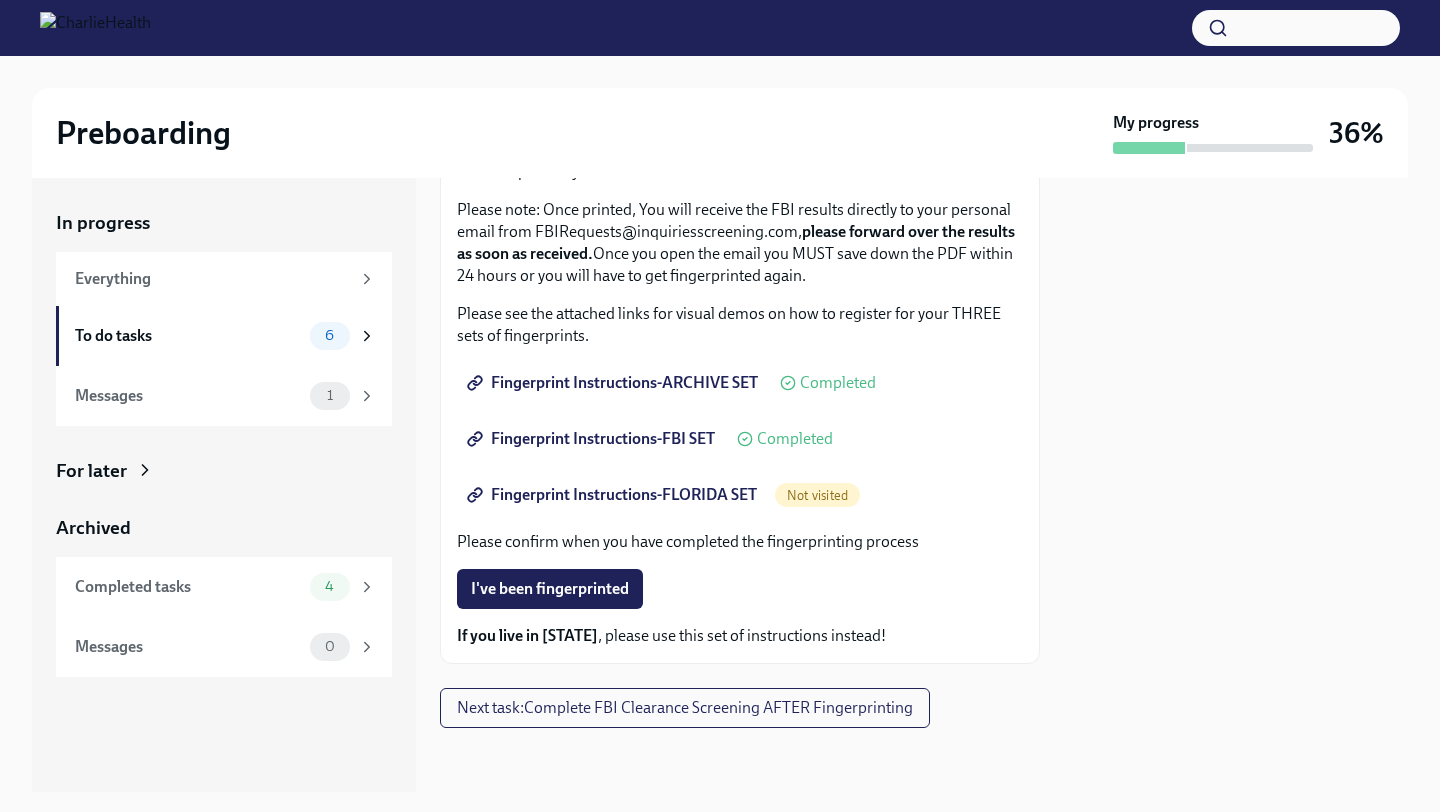 click on "Fingerprint Instructions-FLORIDA SET" at bounding box center (614, 495) 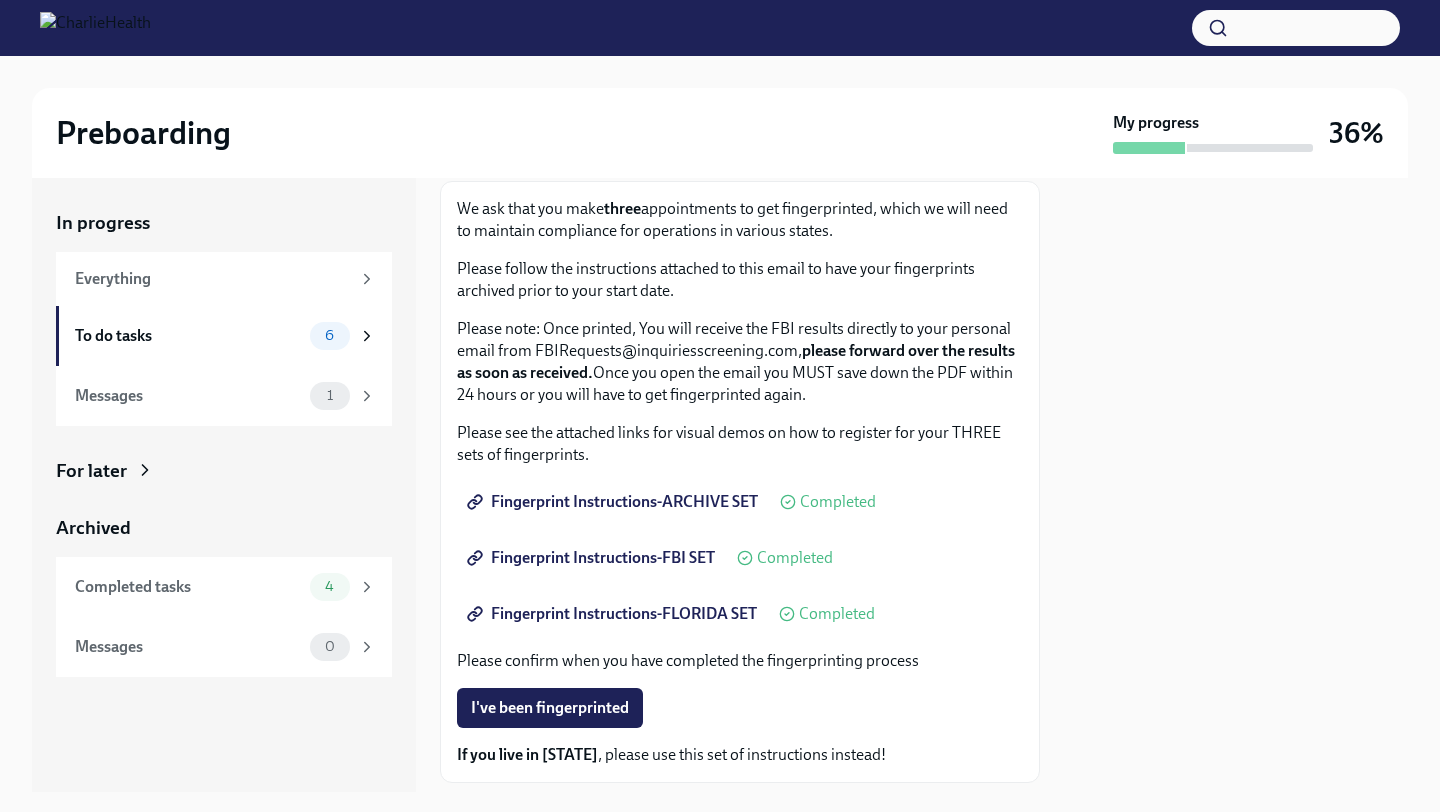scroll, scrollTop: 234, scrollLeft: 0, axis: vertical 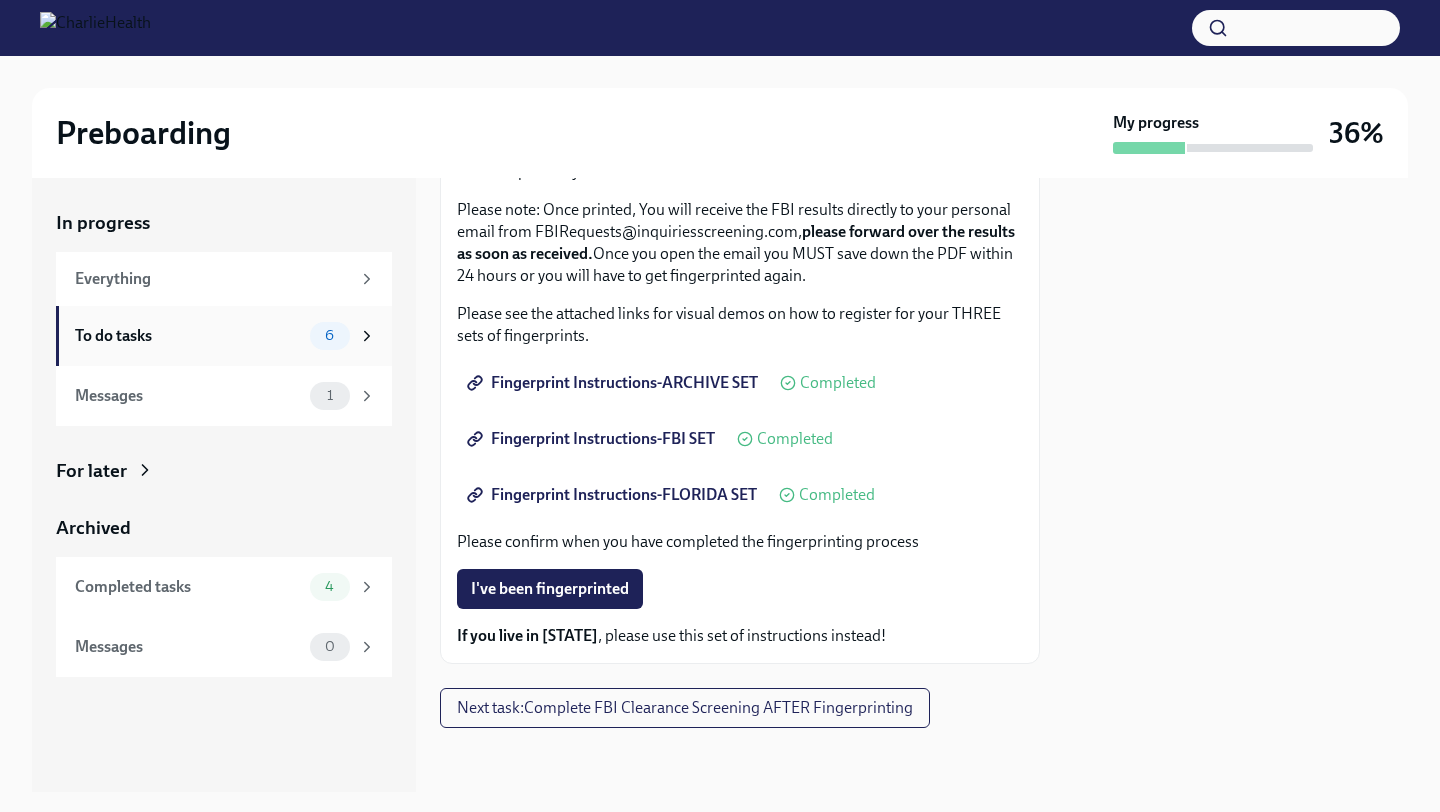 click on "To do tasks" at bounding box center [188, 336] 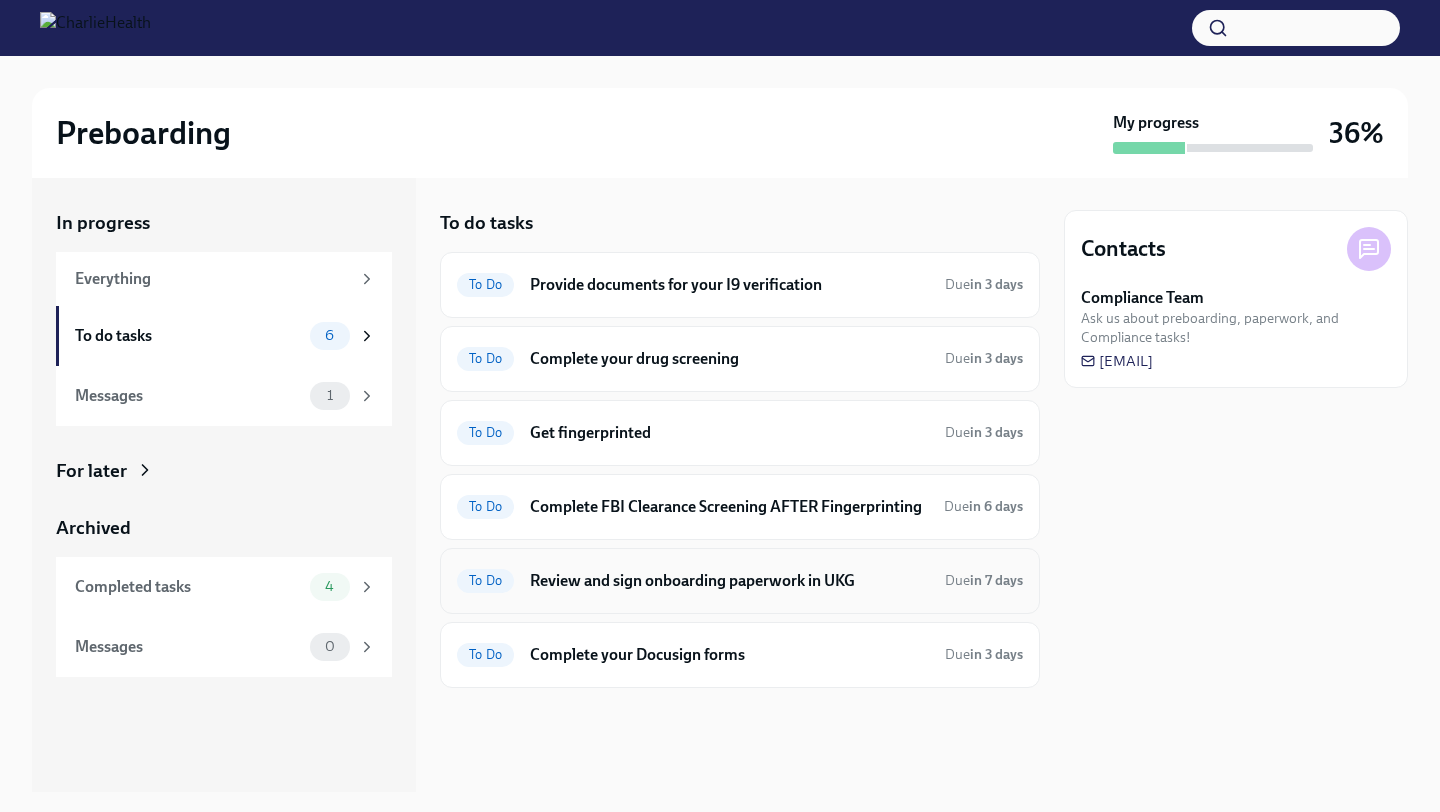 click on "Review and sign onboarding paperwork in UKG" at bounding box center [729, 581] 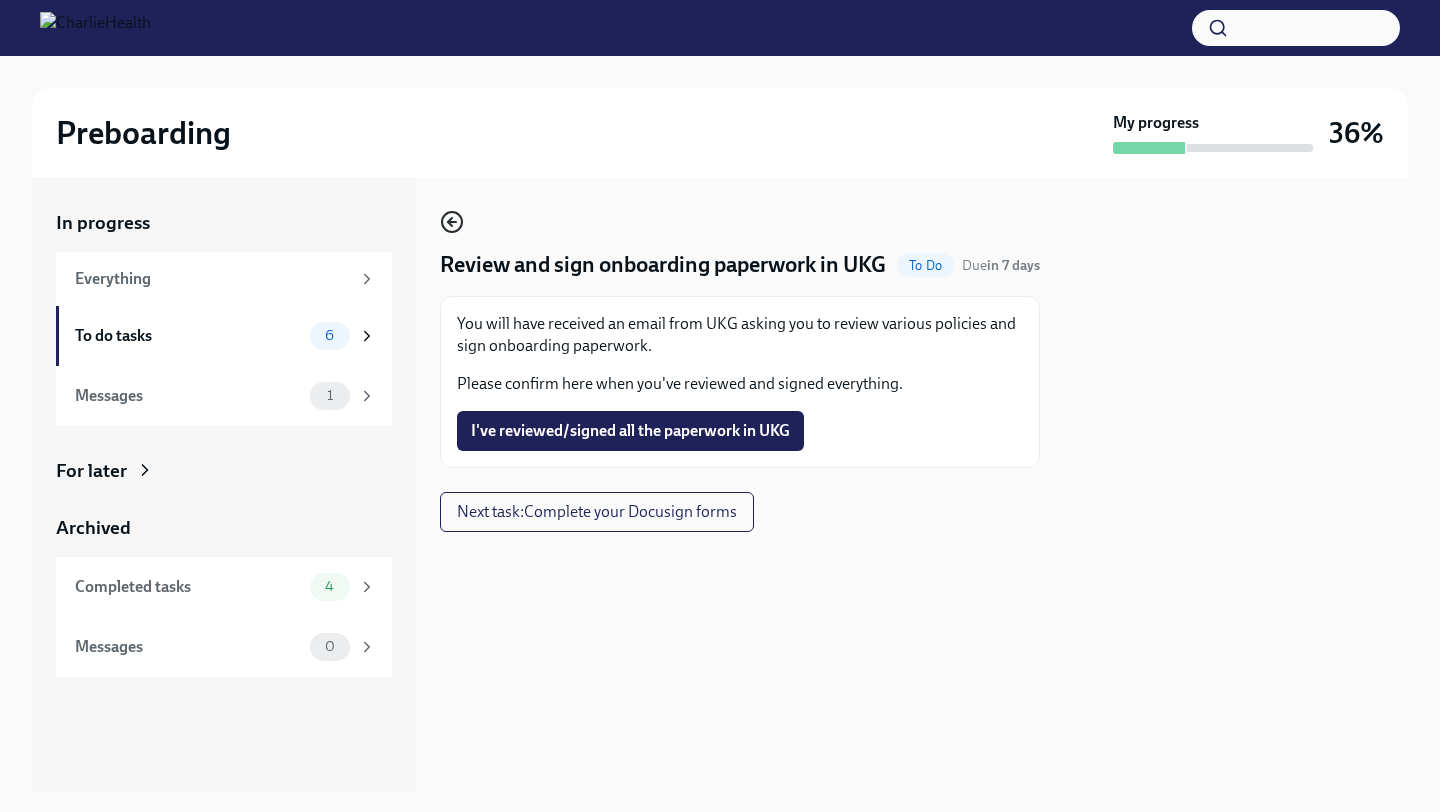 click 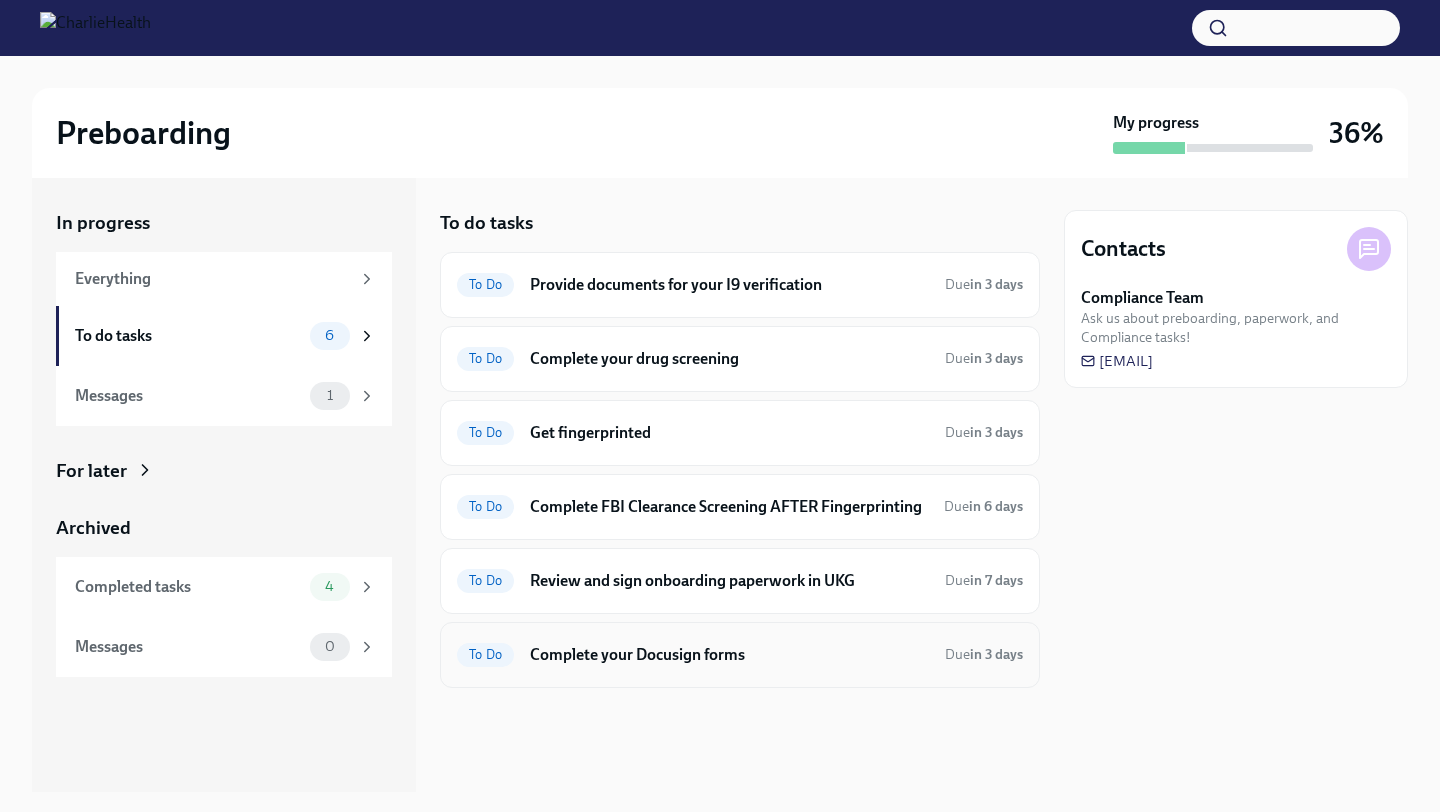 click on "Complete your Docusign forms" at bounding box center [729, 655] 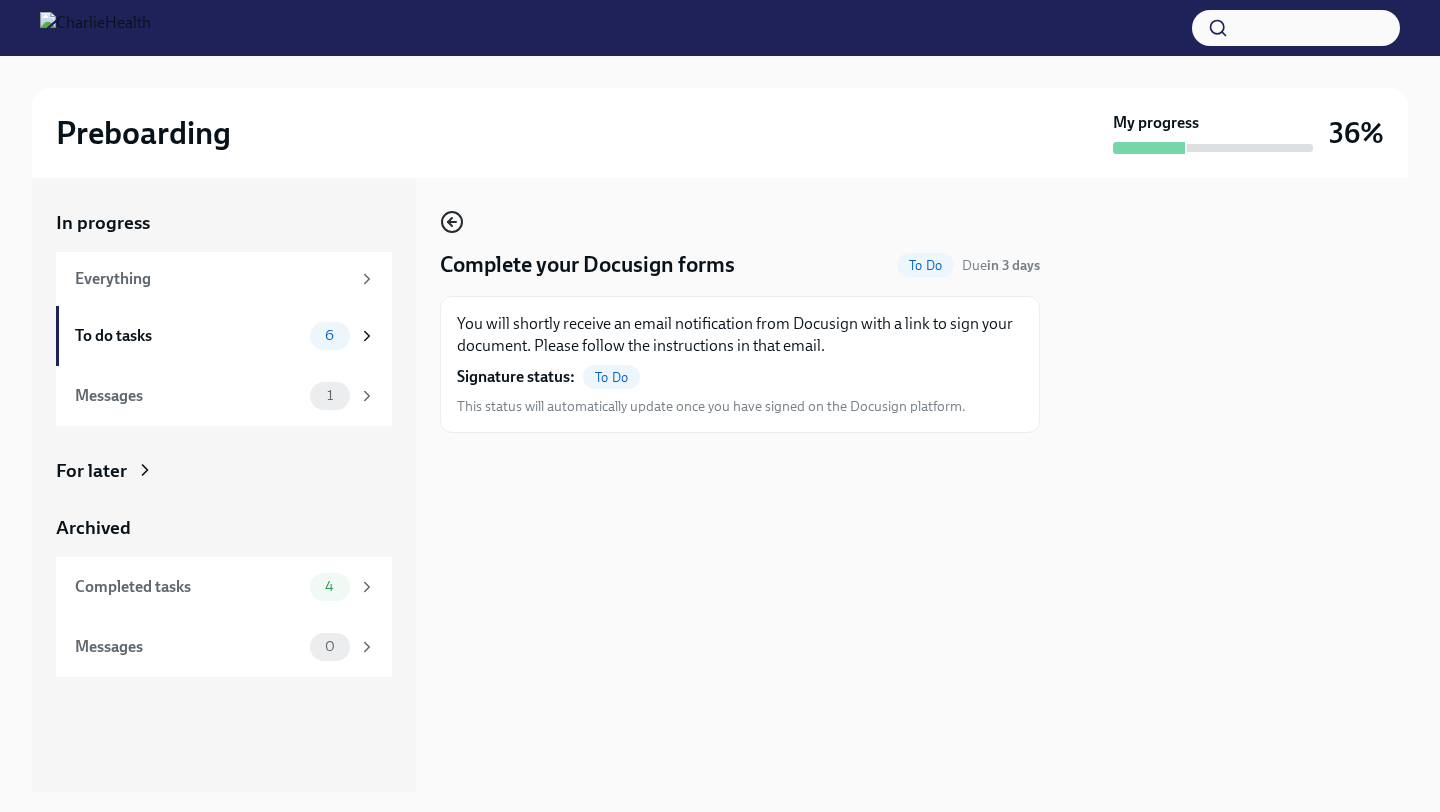 click 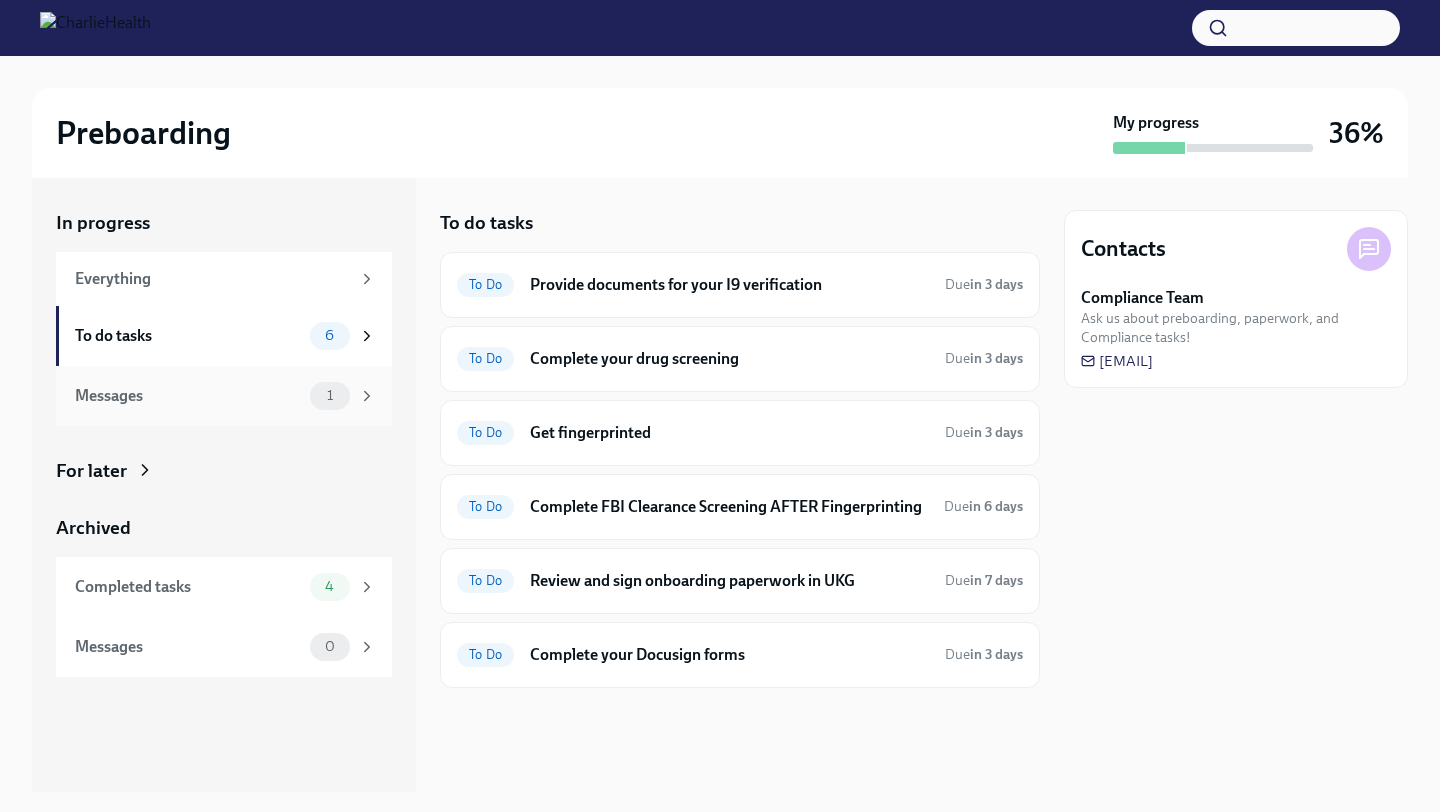 click on "Messages" at bounding box center (188, 396) 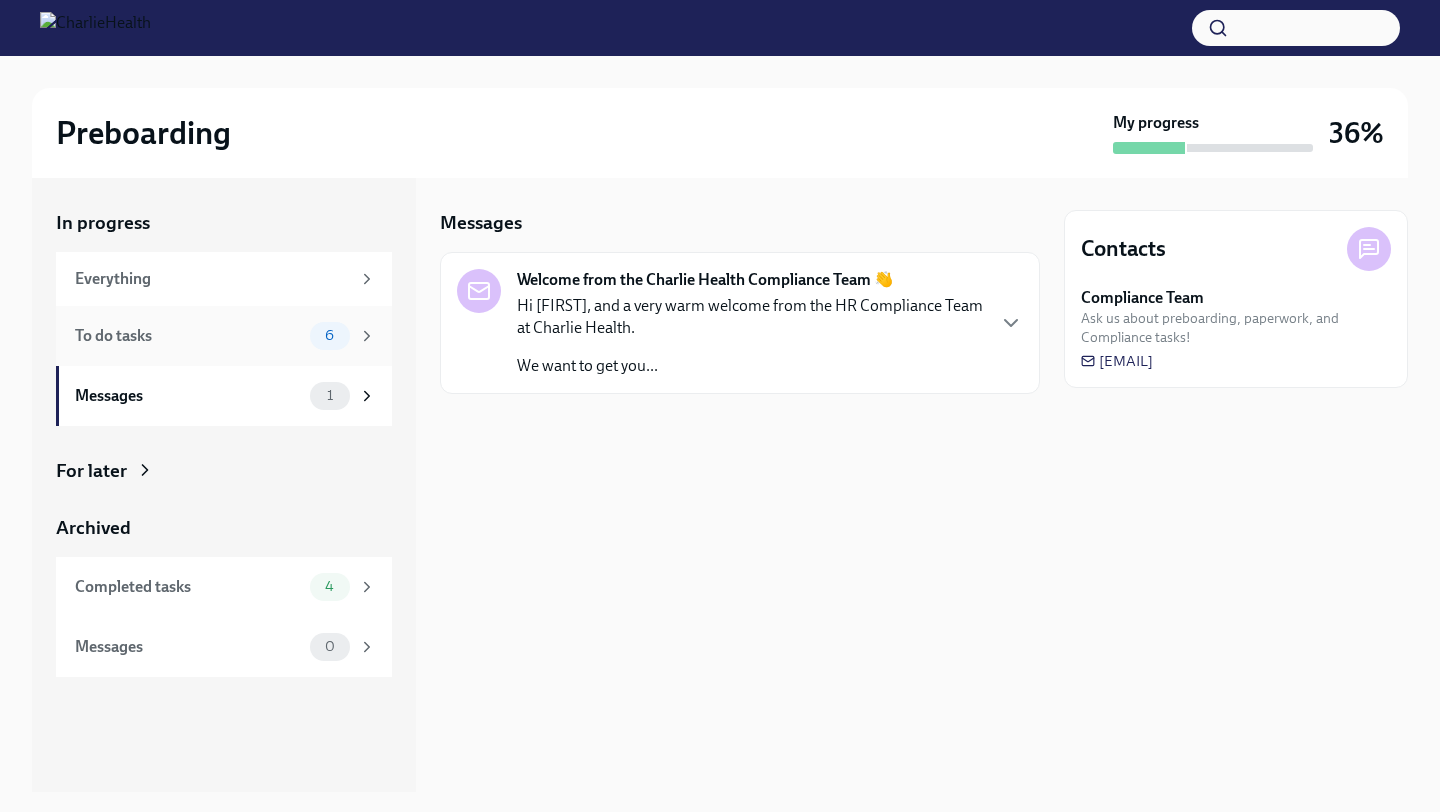 click on "To do tasks" at bounding box center [188, 336] 